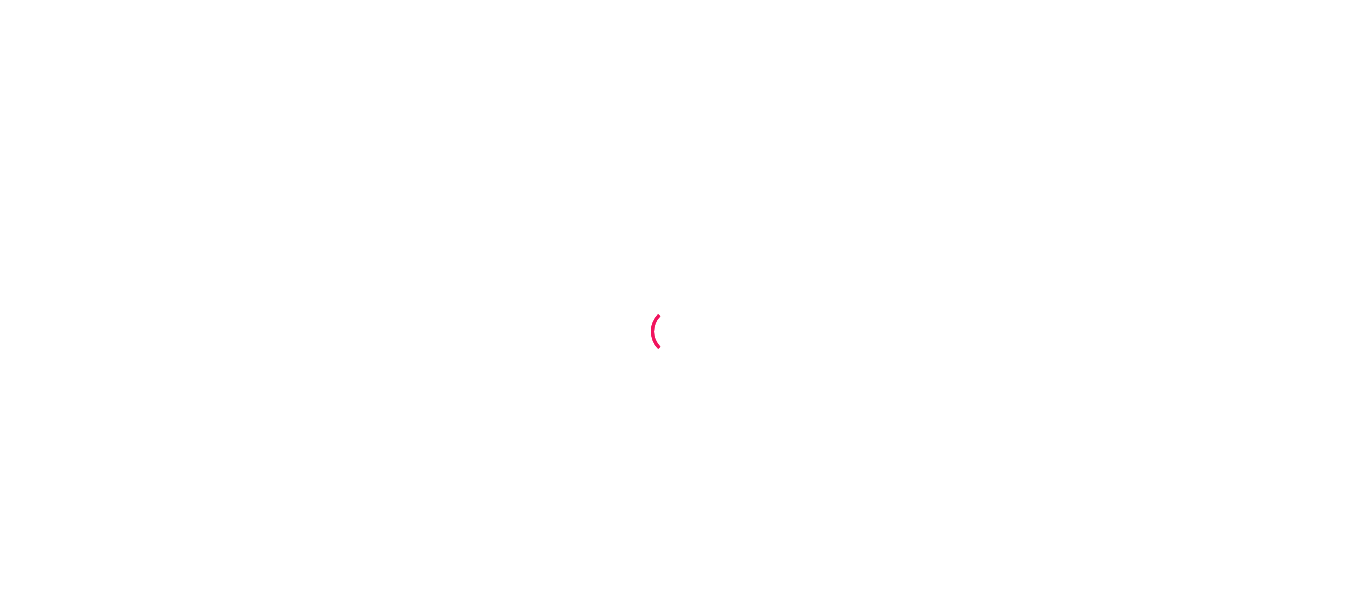 scroll, scrollTop: 0, scrollLeft: 0, axis: both 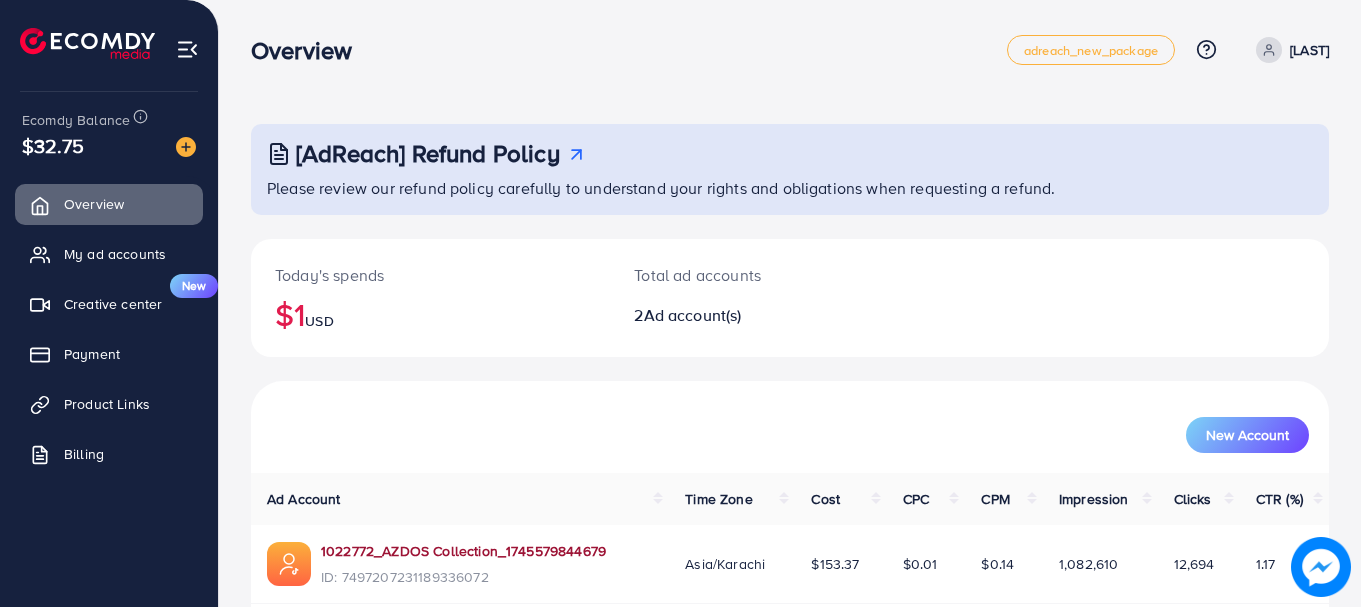 click on "1022772_AZDOS Collection_1745579844679" at bounding box center (463, 551) 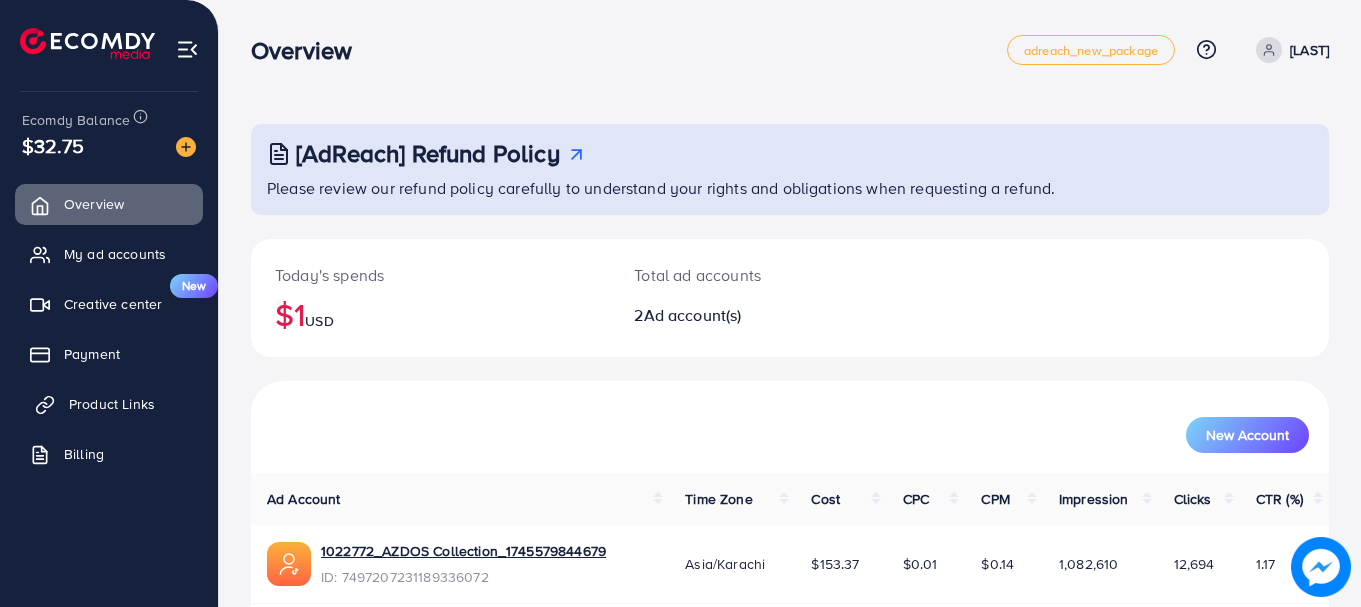 click on "Product Links" at bounding box center [112, 404] 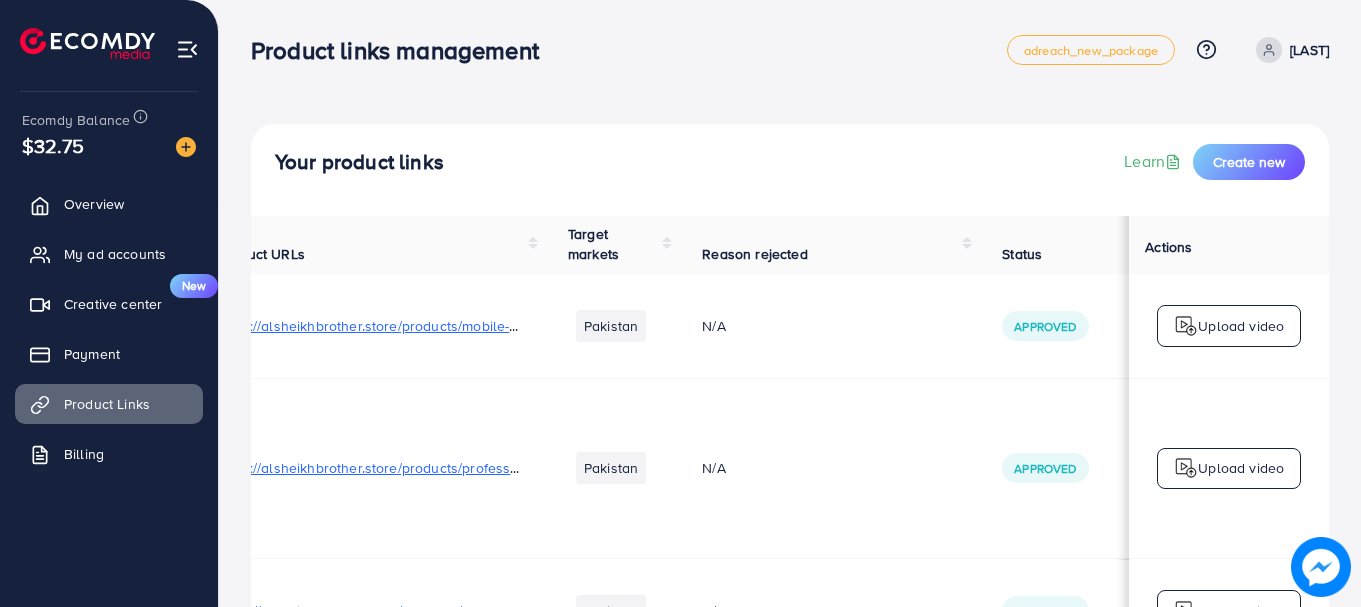 scroll, scrollTop: 1, scrollLeft: 71, axis: both 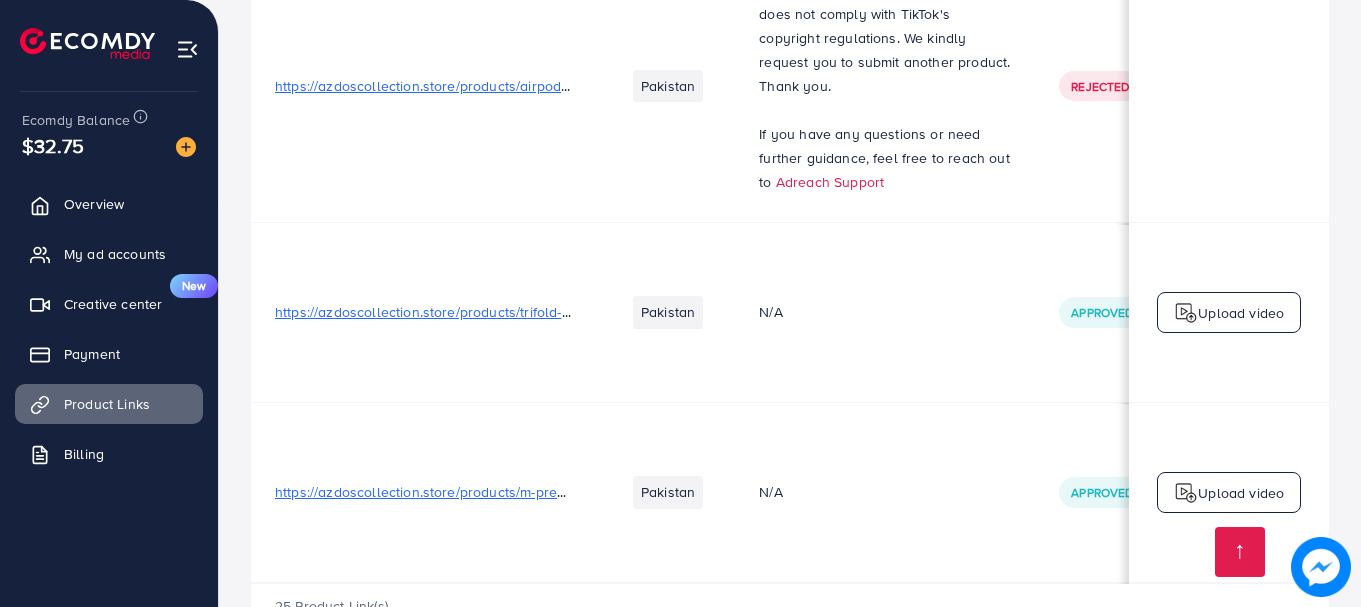 click on "https://azdoscollection.store/products/trifold-mens-premium-wallet" at bounding box center (426, 313) 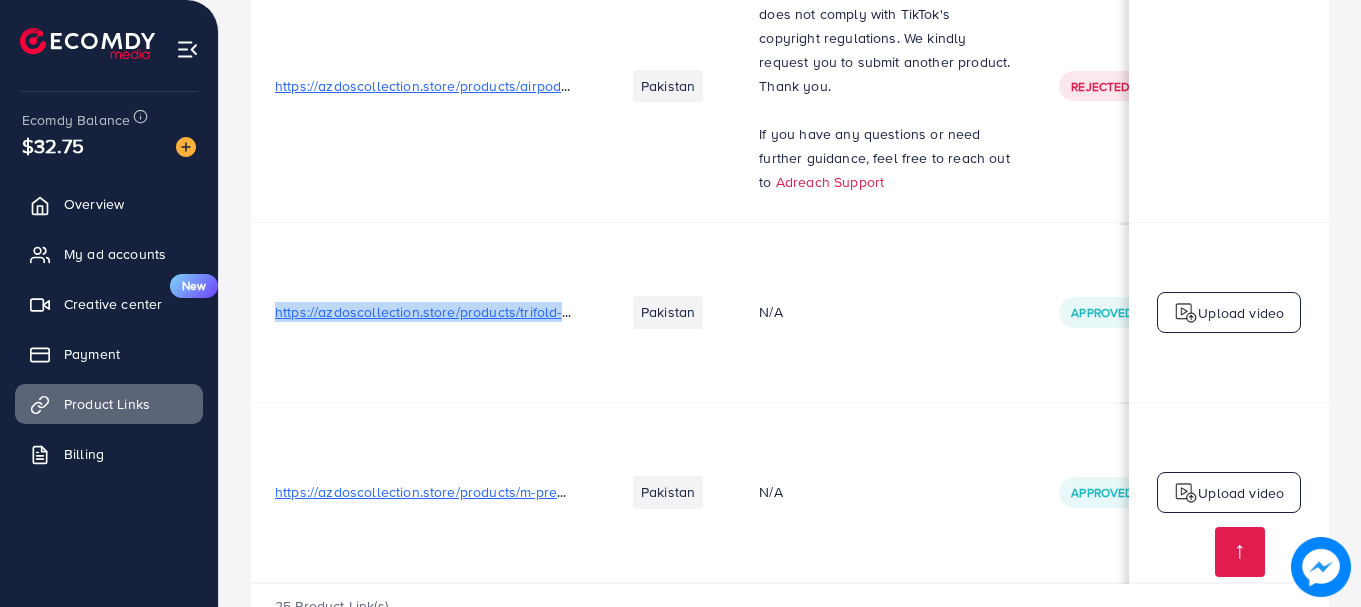 copy on "https://azdoscollection.store/products/trifold-mens-premium-wallet" 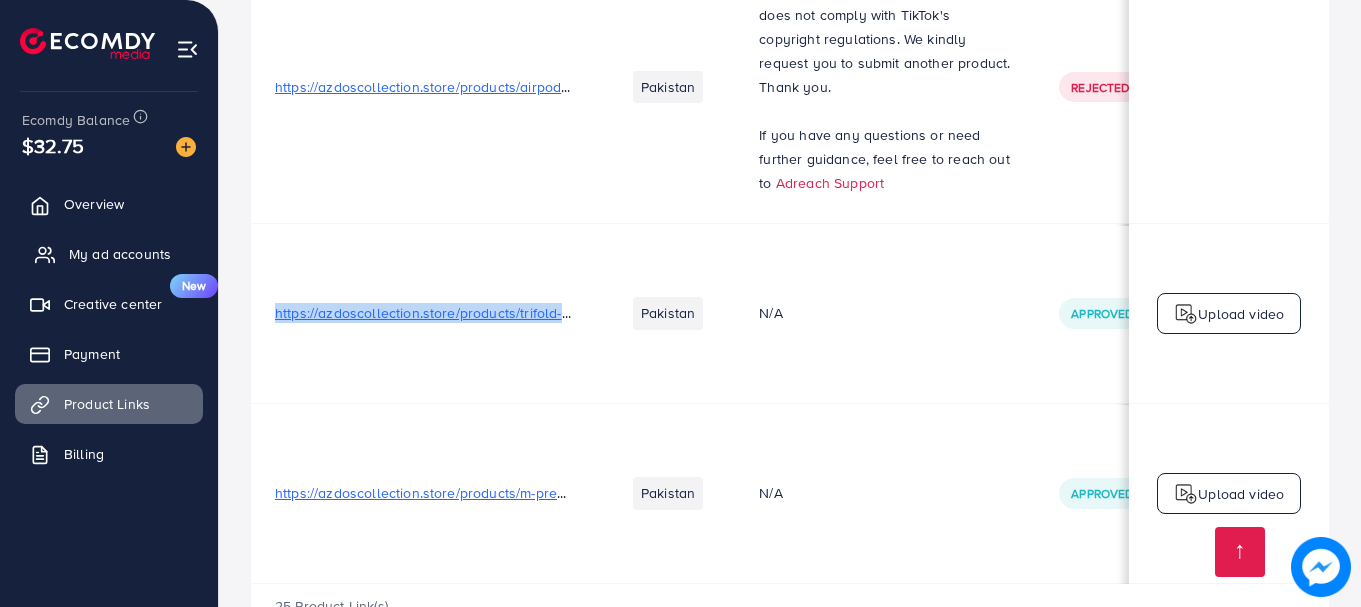 click on "My ad accounts" at bounding box center [120, 254] 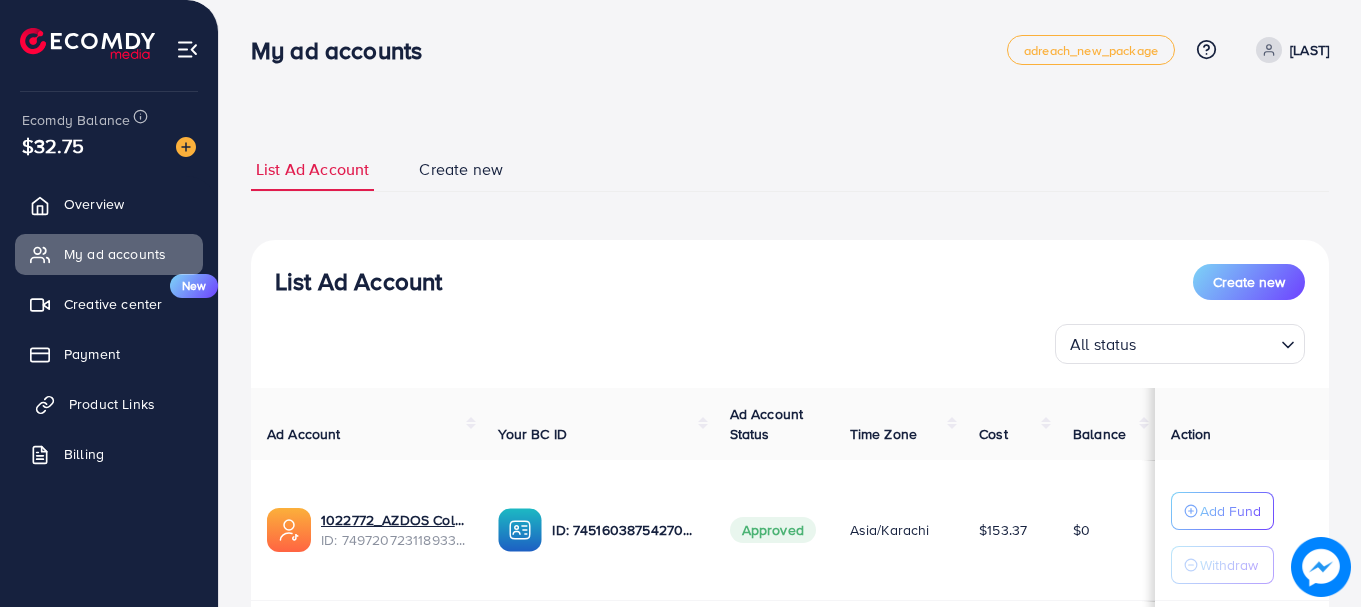 click on "Product Links" at bounding box center [109, 404] 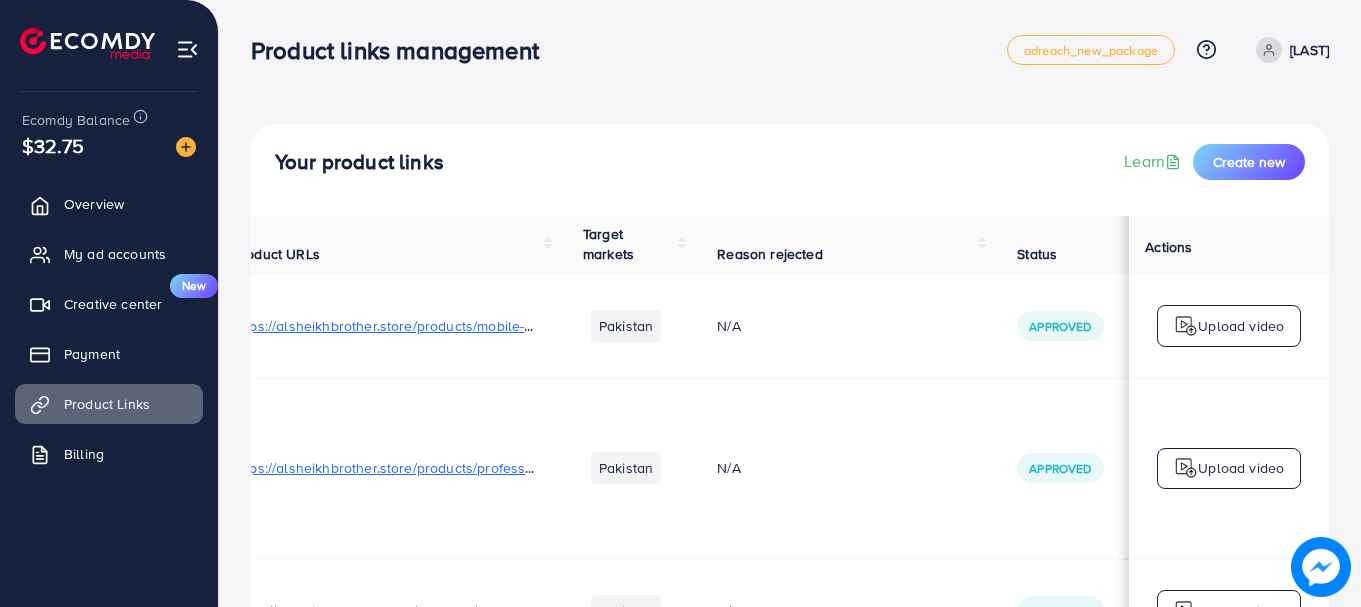 scroll, scrollTop: 1, scrollLeft: 0, axis: vertical 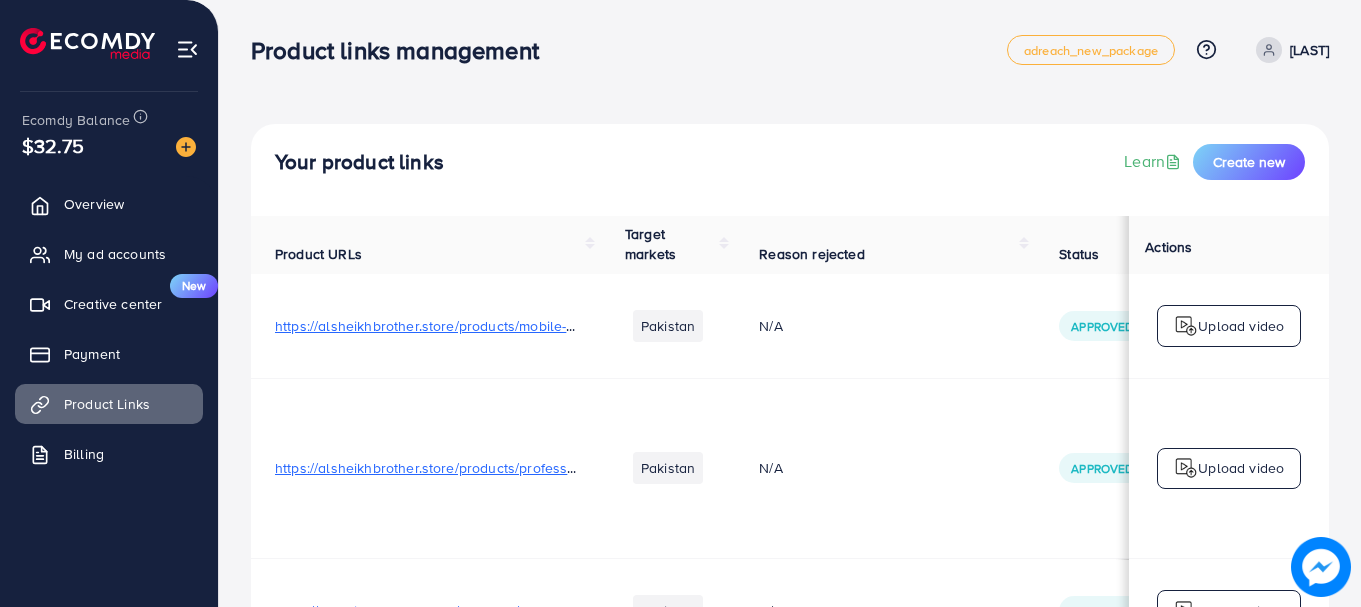 click on "https://alsheikhbrother.store/products/professonal-all-in-one-vlogging-kit?_pos=1&_psq=vlo&_ss=e&_v=1.0" at bounding box center (426, 468) 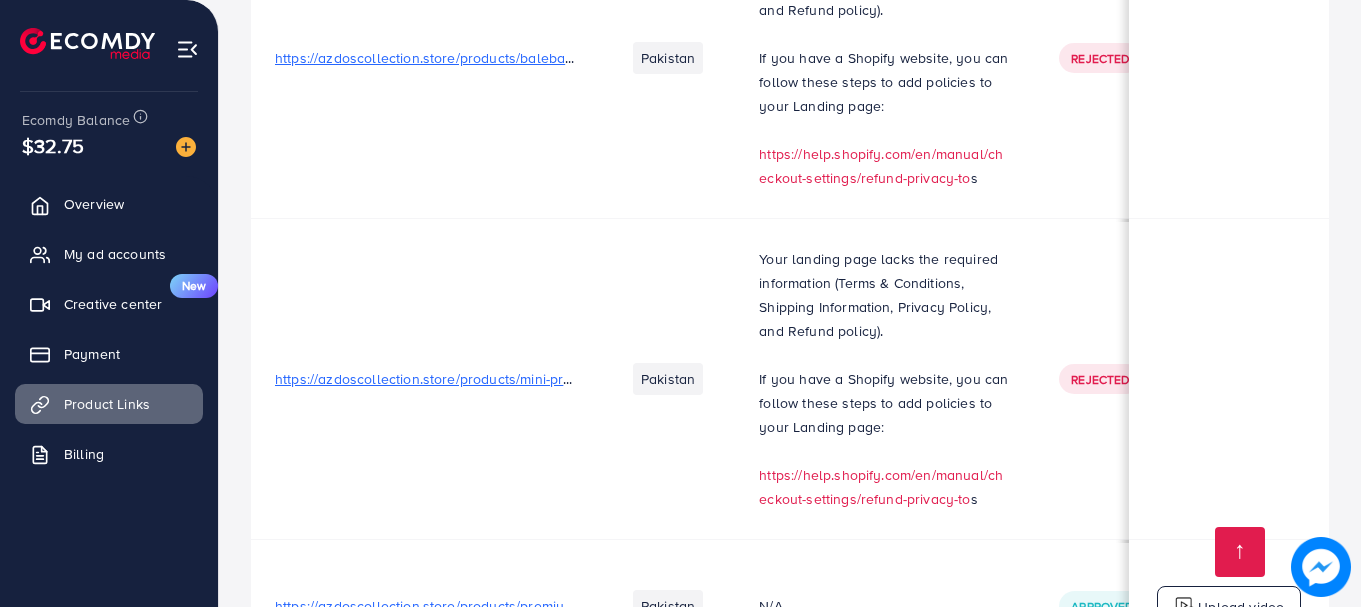 scroll, scrollTop: 1957, scrollLeft: 0, axis: vertical 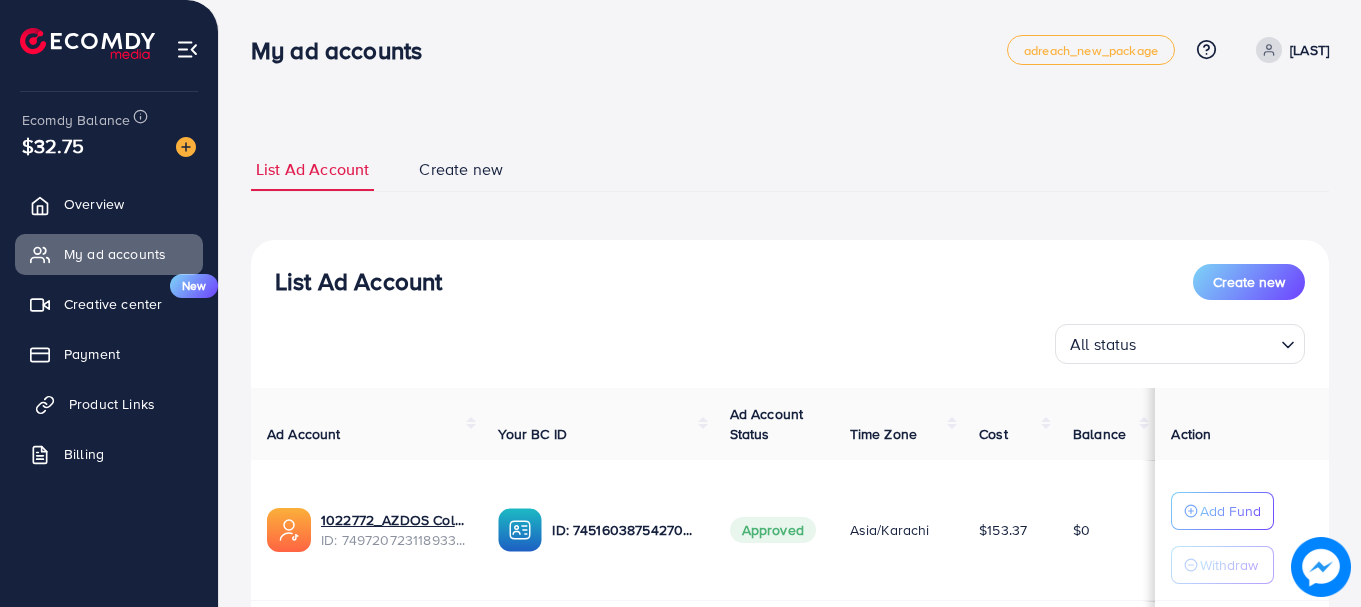 click on "Product Links" at bounding box center [109, 404] 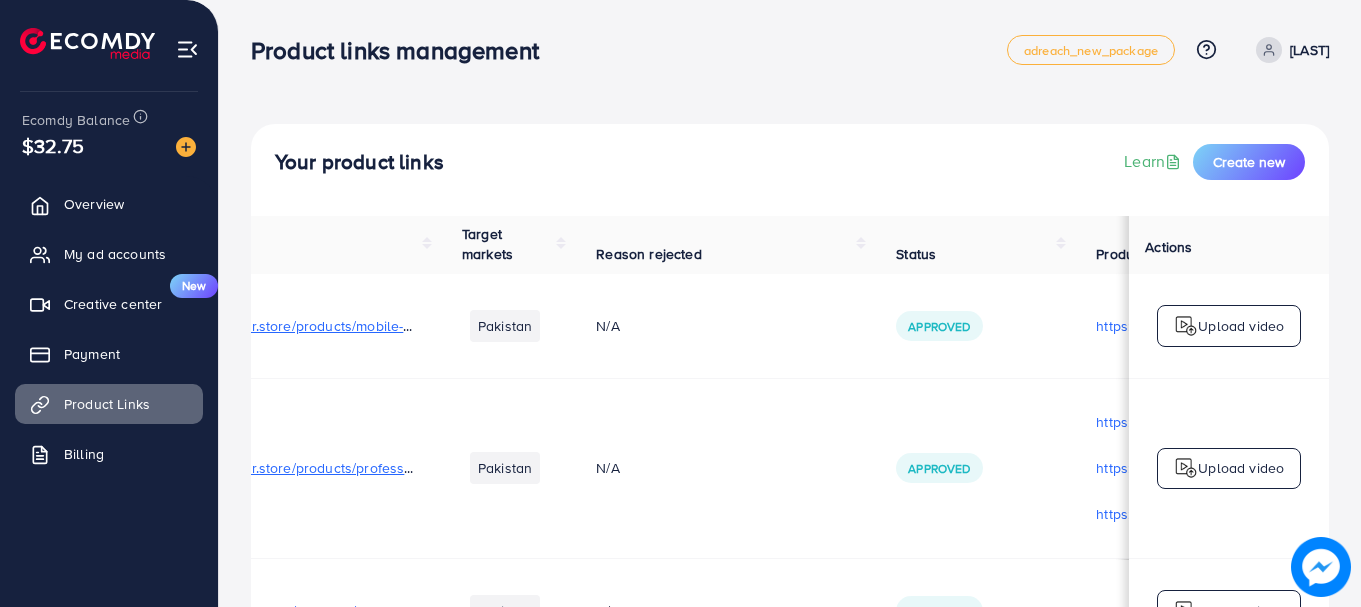 scroll, scrollTop: 1, scrollLeft: 168, axis: both 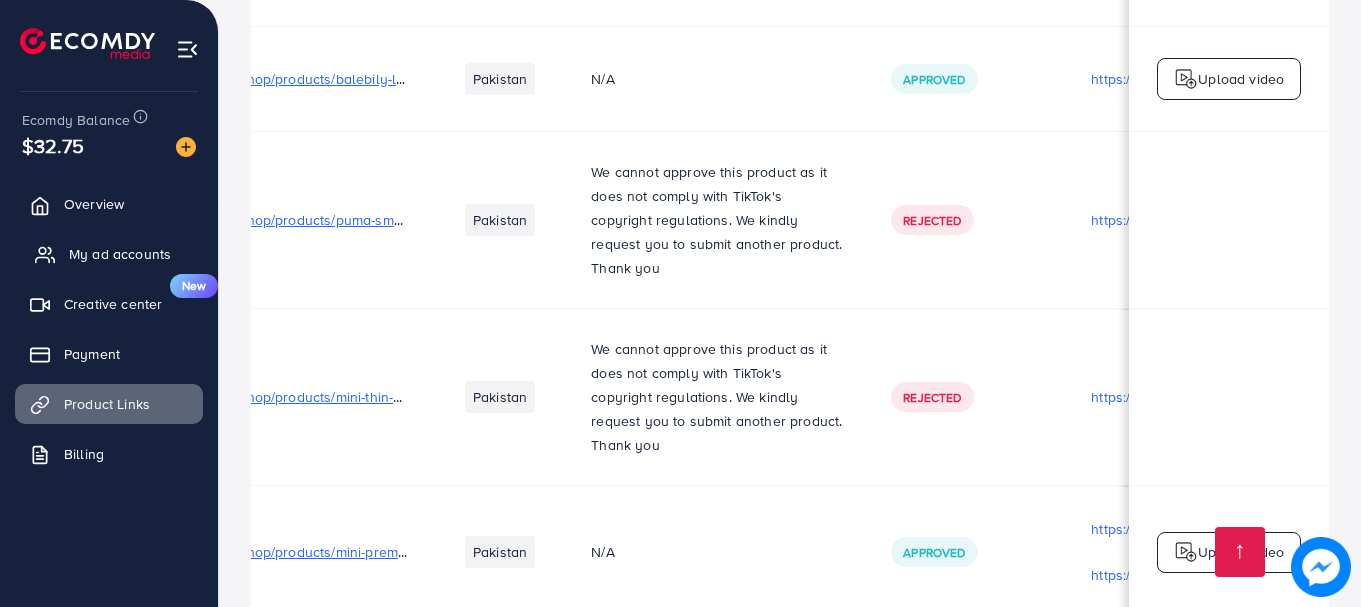 click on "My ad accounts" at bounding box center (120, 254) 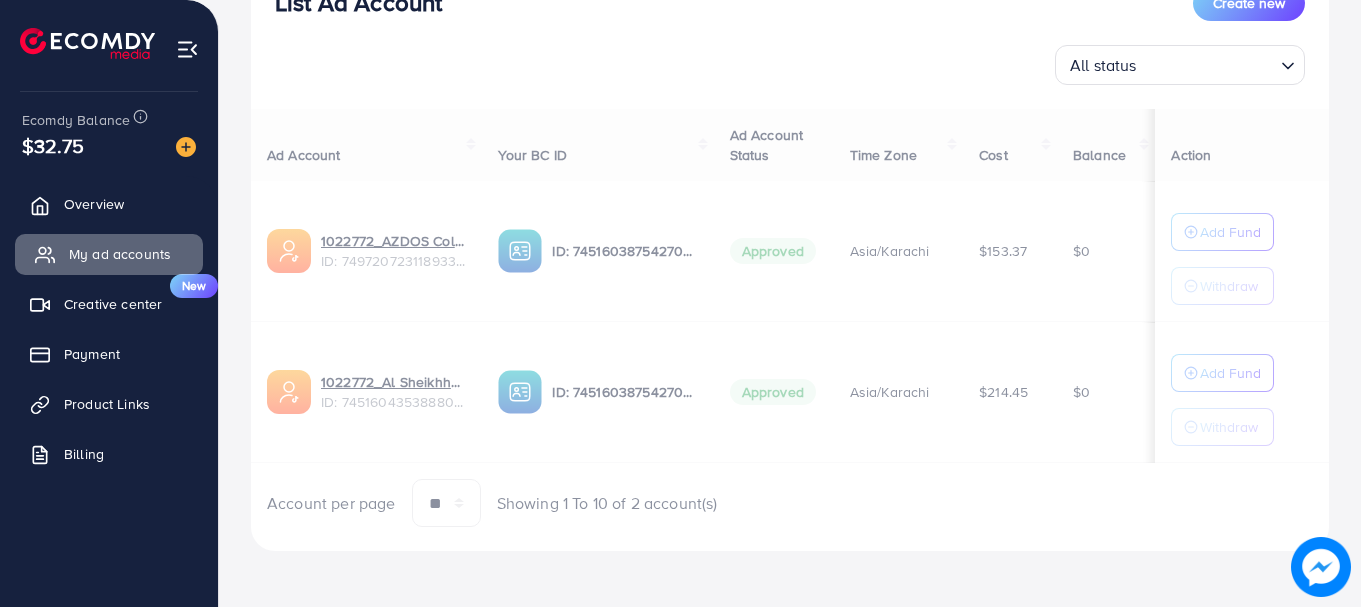scroll, scrollTop: 0, scrollLeft: 0, axis: both 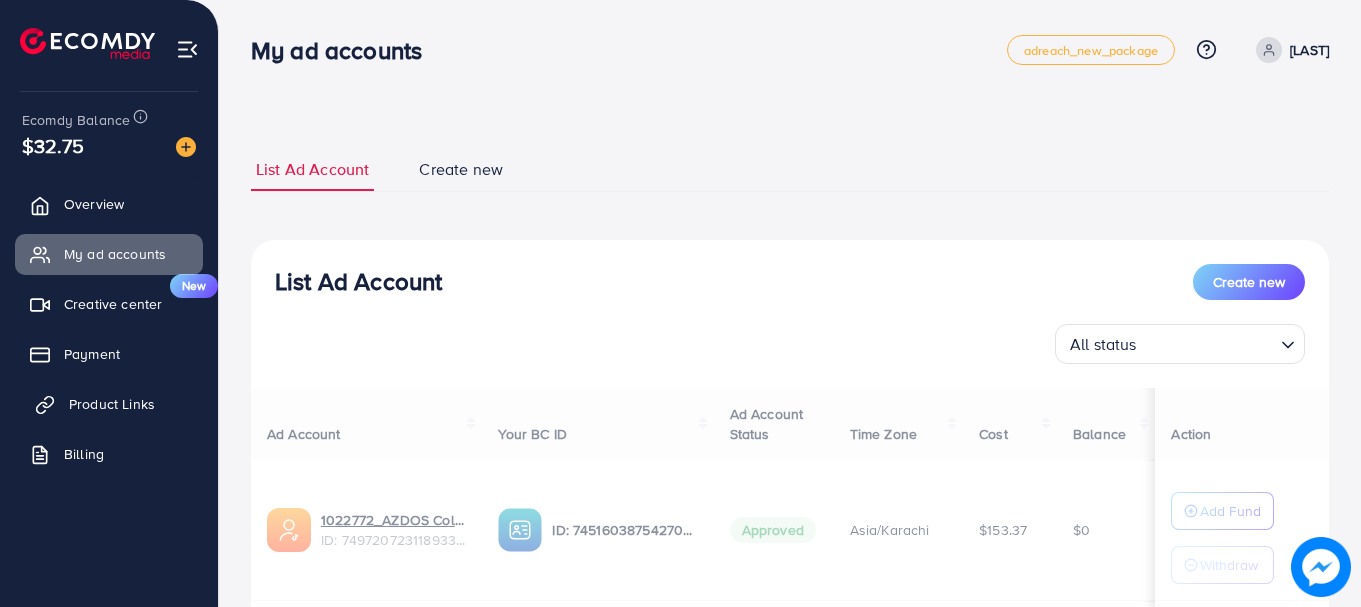 click on "Product Links" at bounding box center [112, 404] 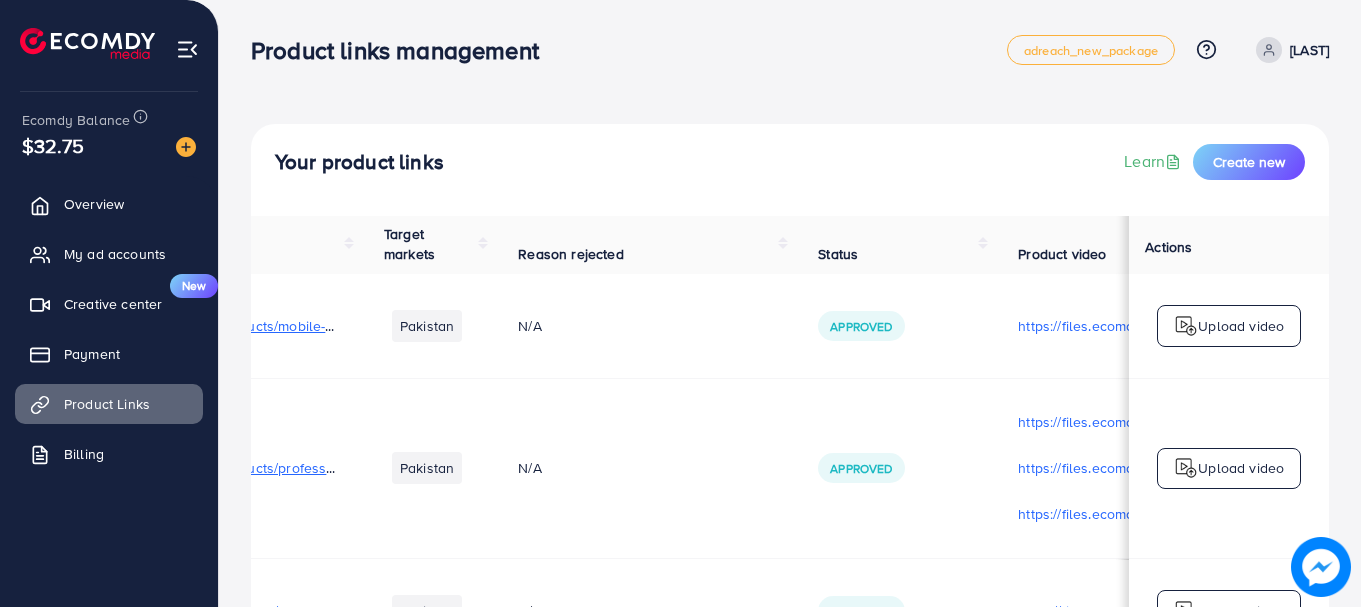 scroll, scrollTop: 1, scrollLeft: 231, axis: both 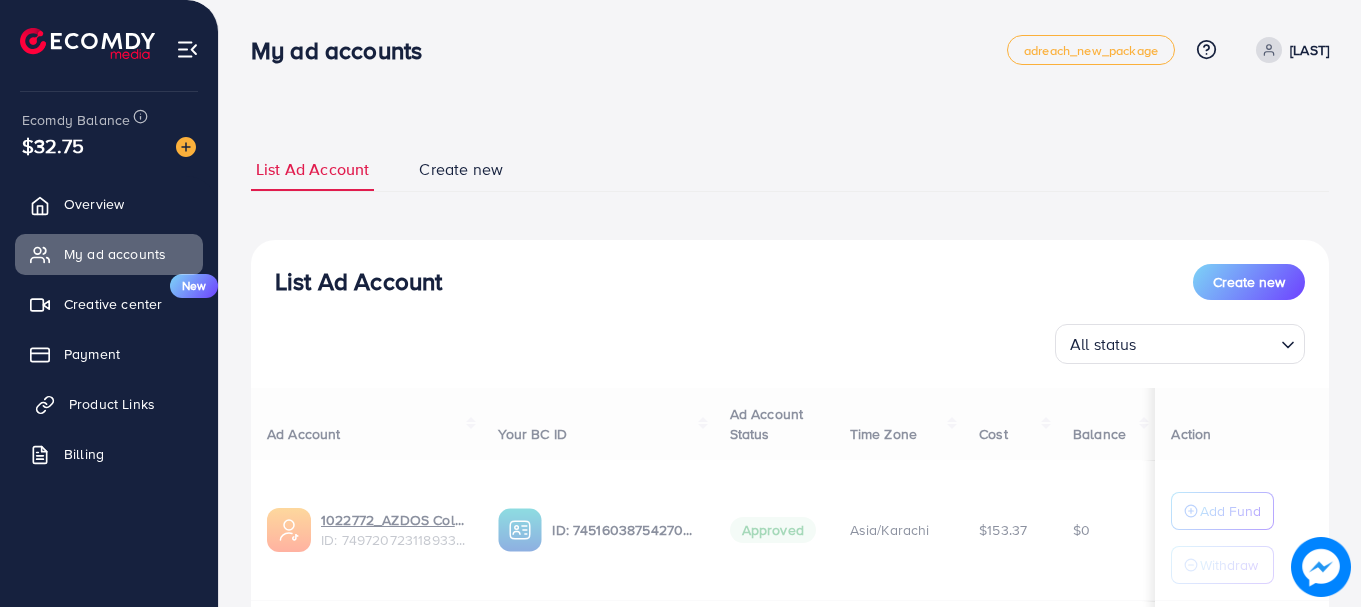 click 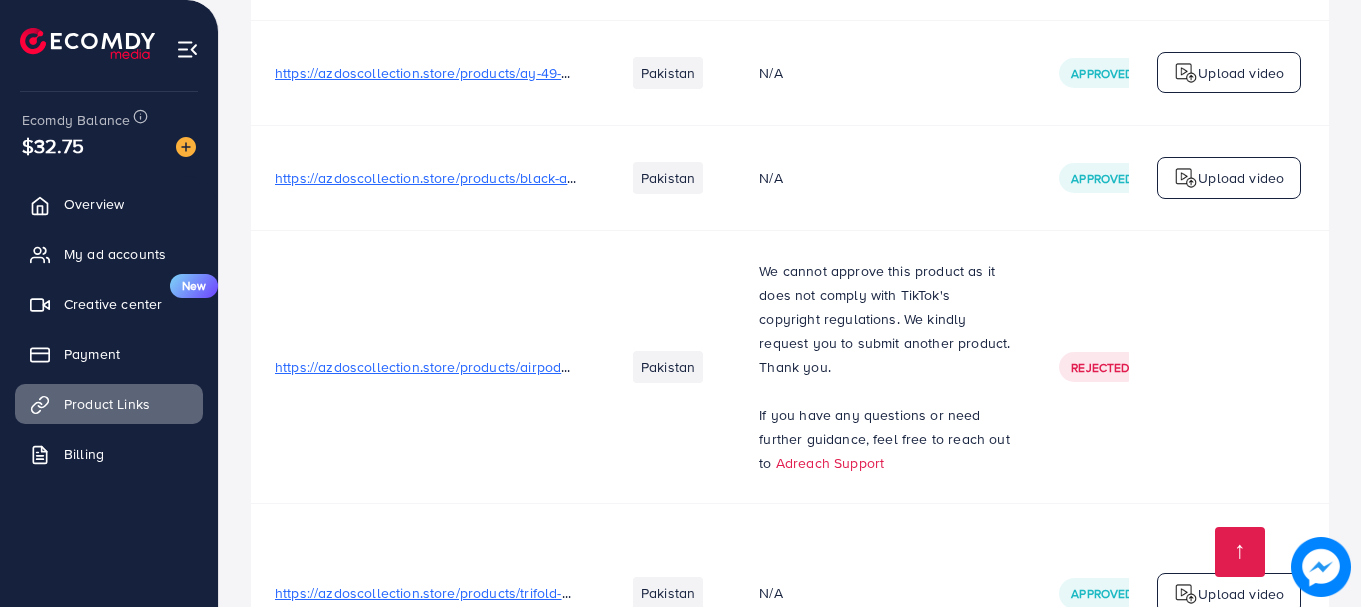 scroll, scrollTop: 4205, scrollLeft: 0, axis: vertical 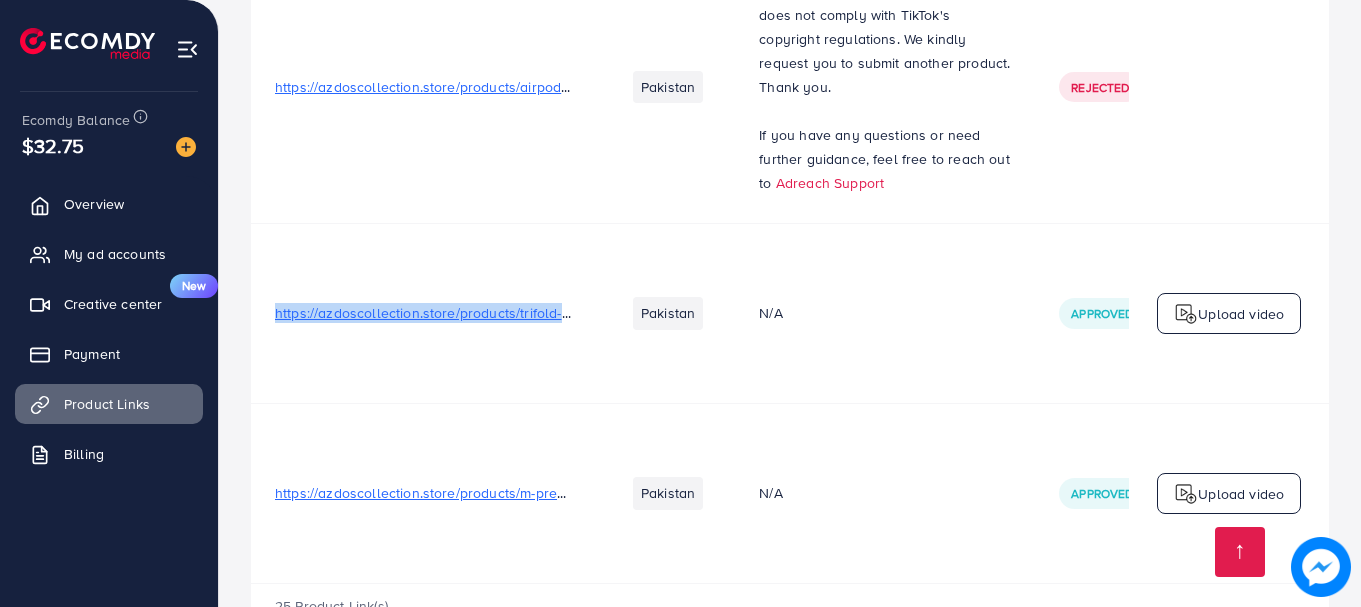 copy on "https://azdoscollection.store/products/trifold-mens-premium-wallet" 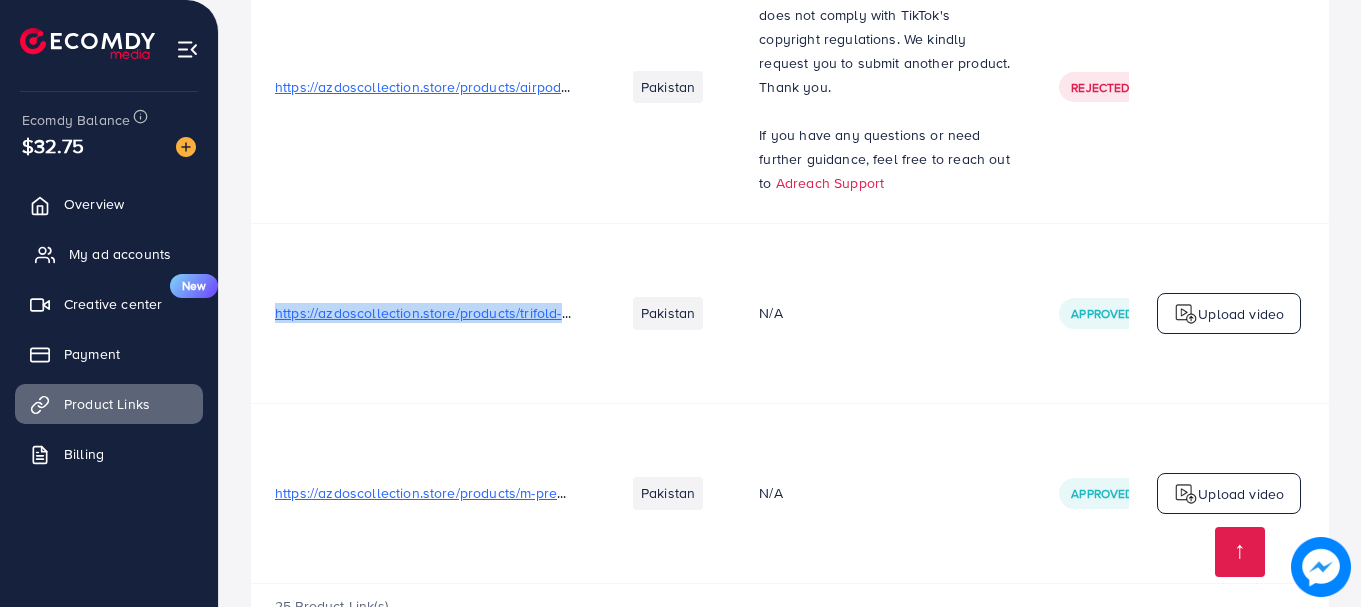 click on "My ad accounts" at bounding box center [120, 254] 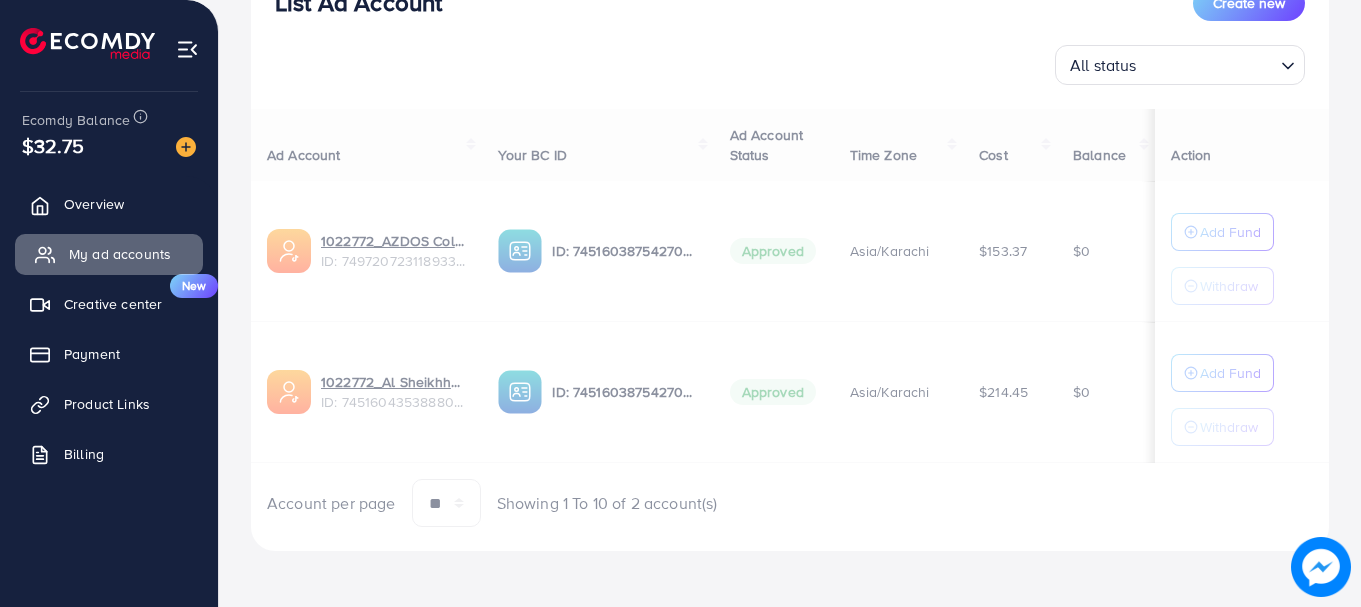 scroll, scrollTop: 0, scrollLeft: 0, axis: both 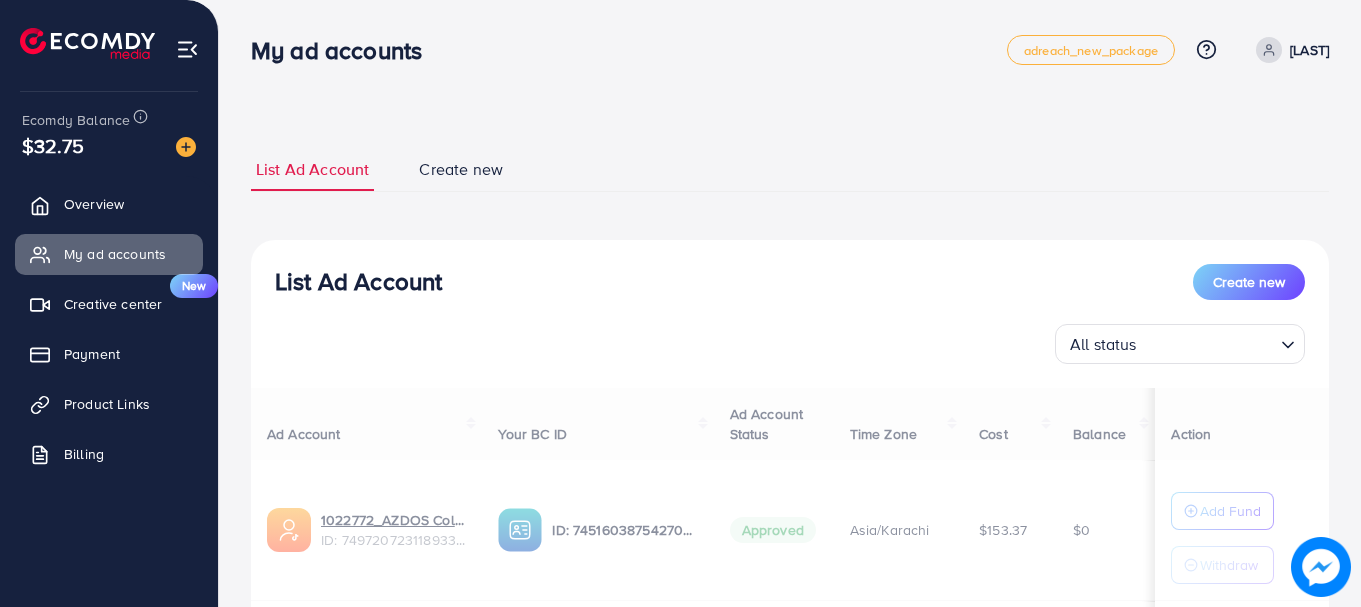 click at bounding box center [790, 516] 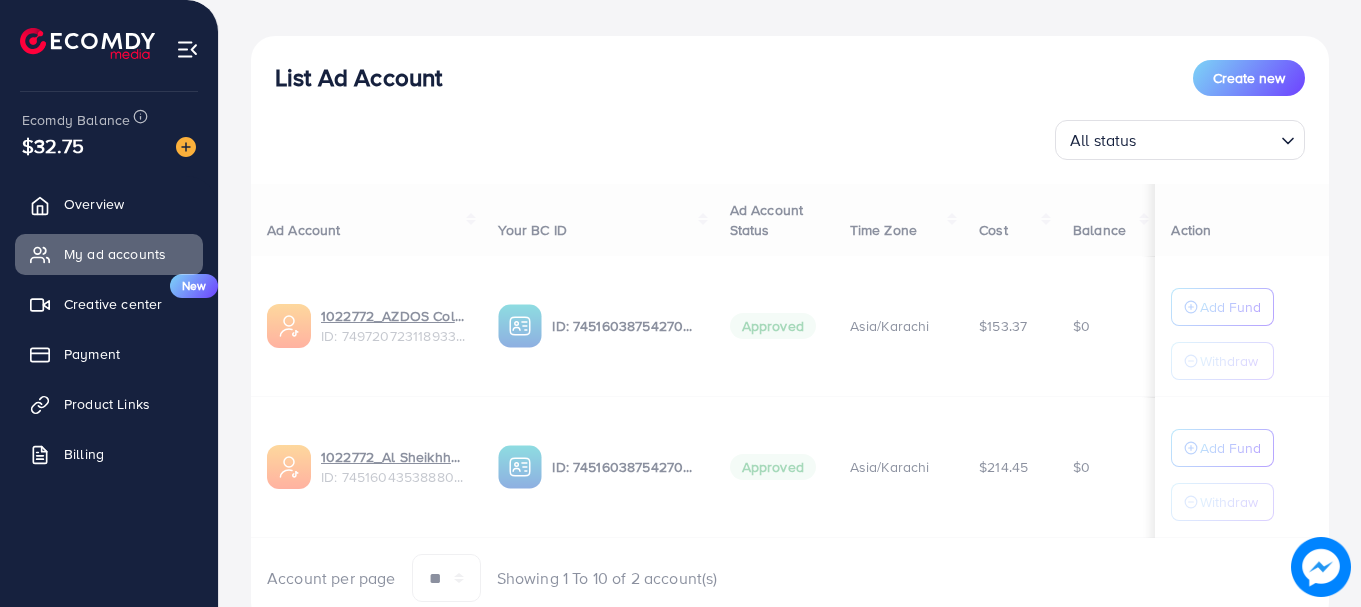 scroll, scrollTop: 205, scrollLeft: 0, axis: vertical 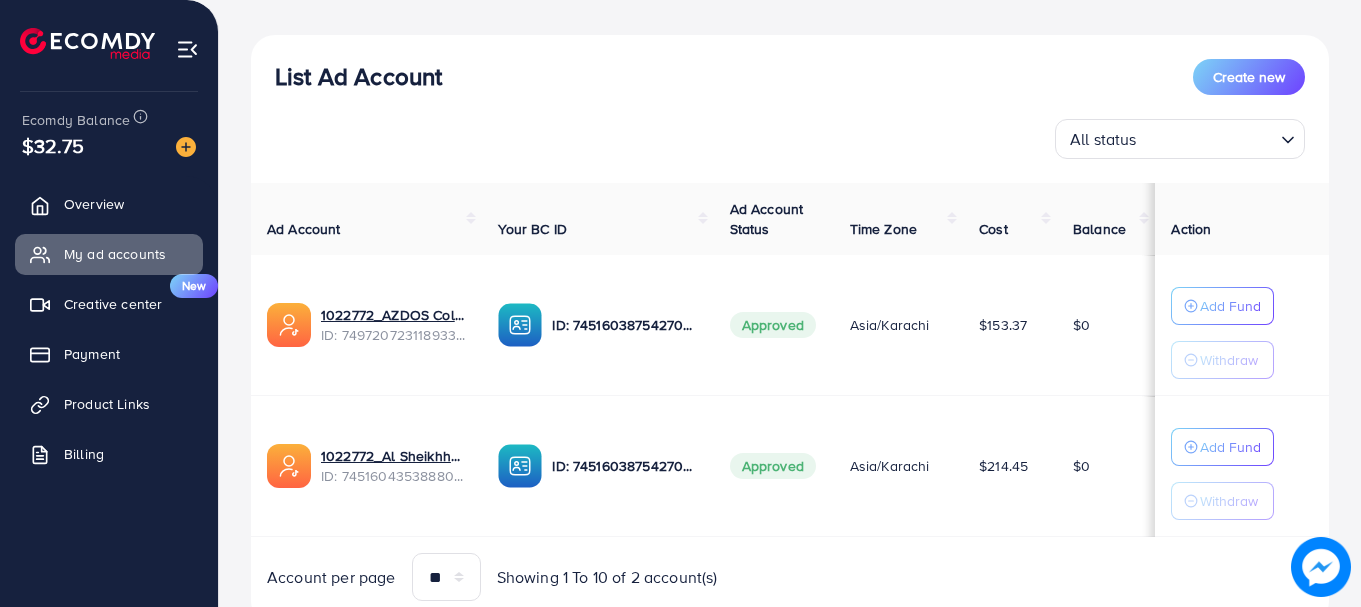 click on "Add Fund" at bounding box center [1230, 306] 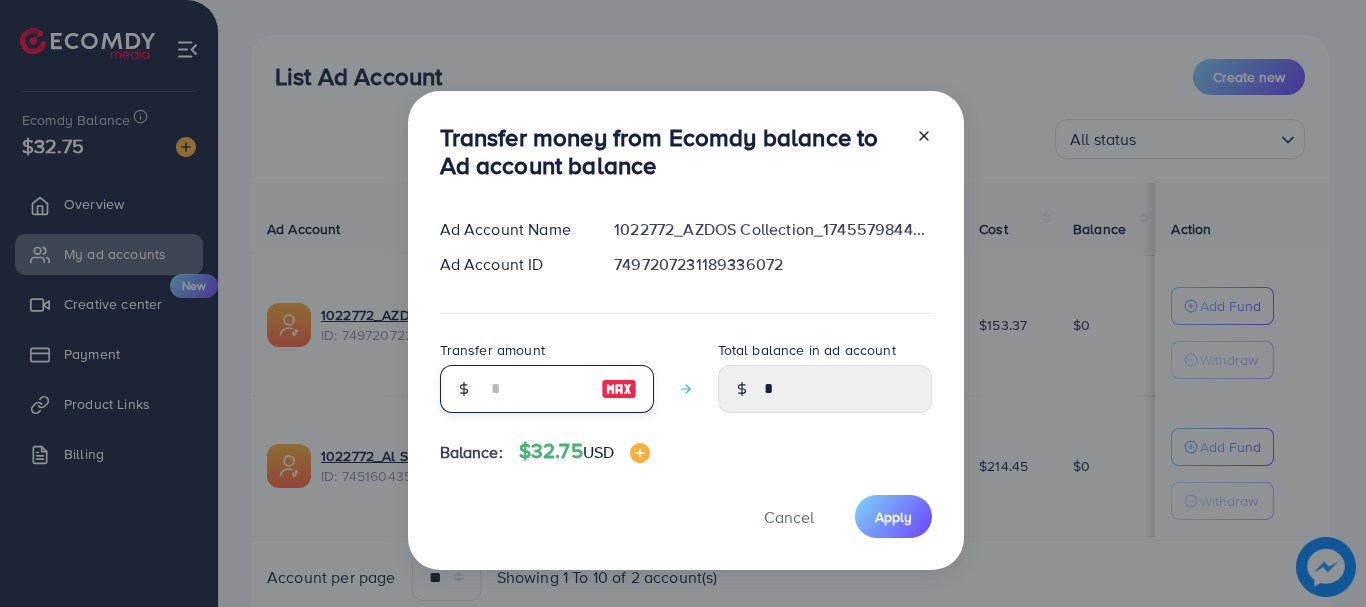 click at bounding box center [536, 389] 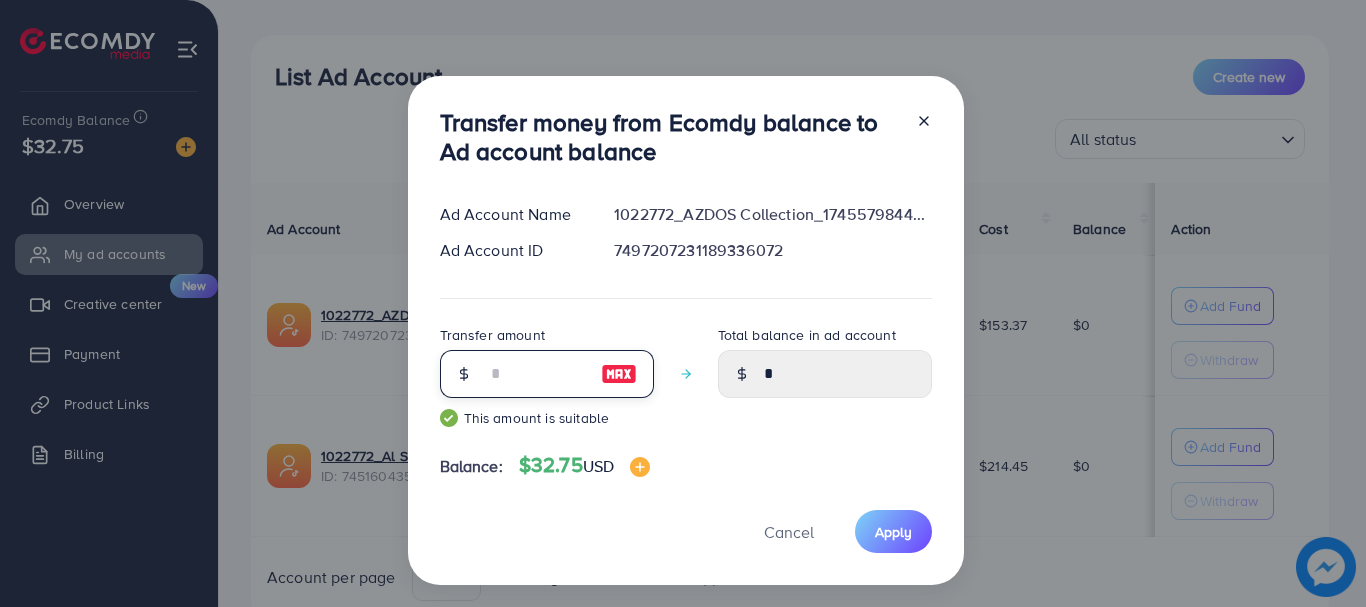 type on "*" 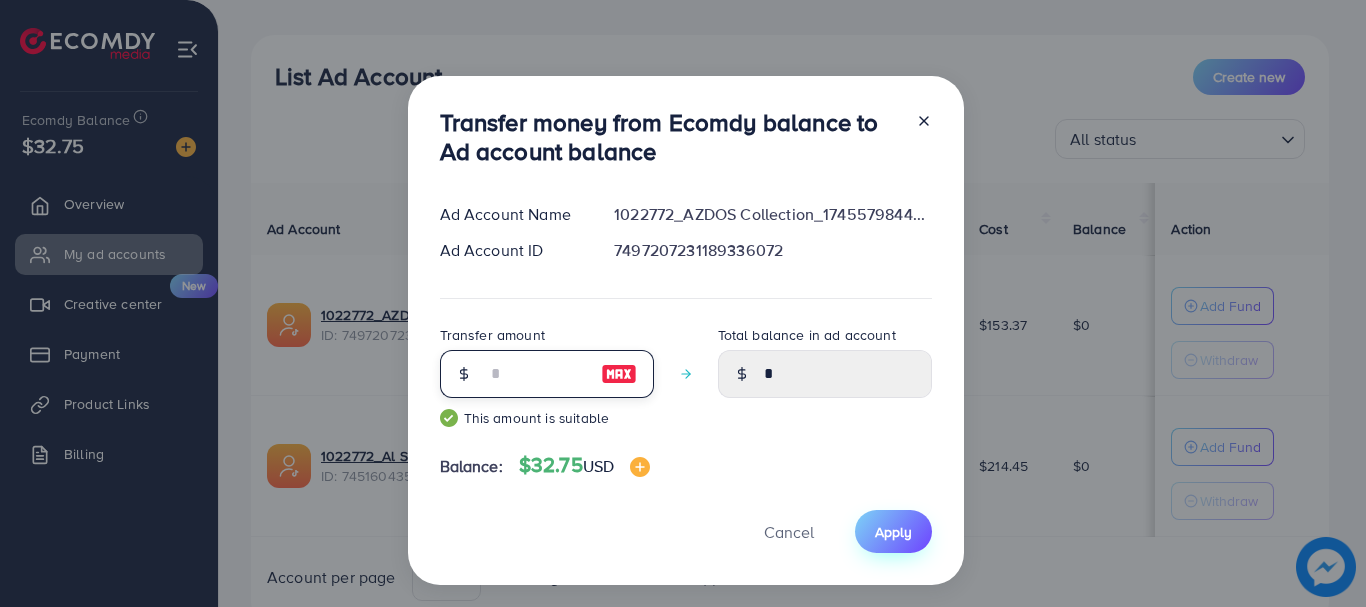 type on "**" 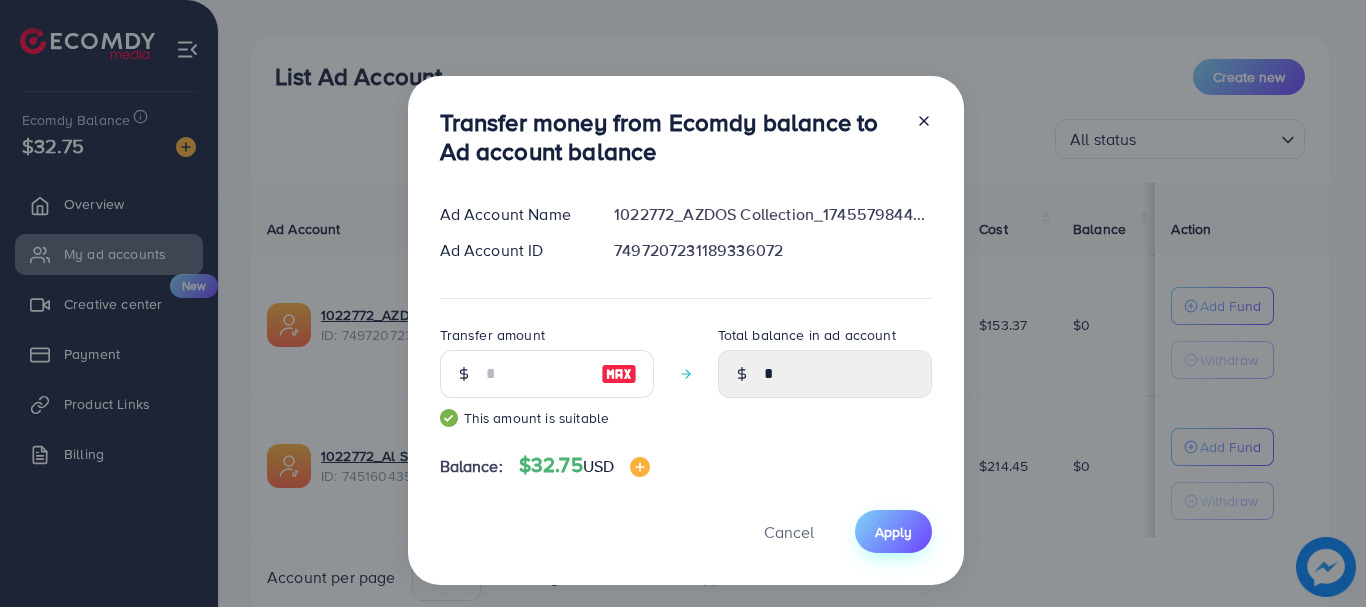 click on "Apply" at bounding box center (893, 531) 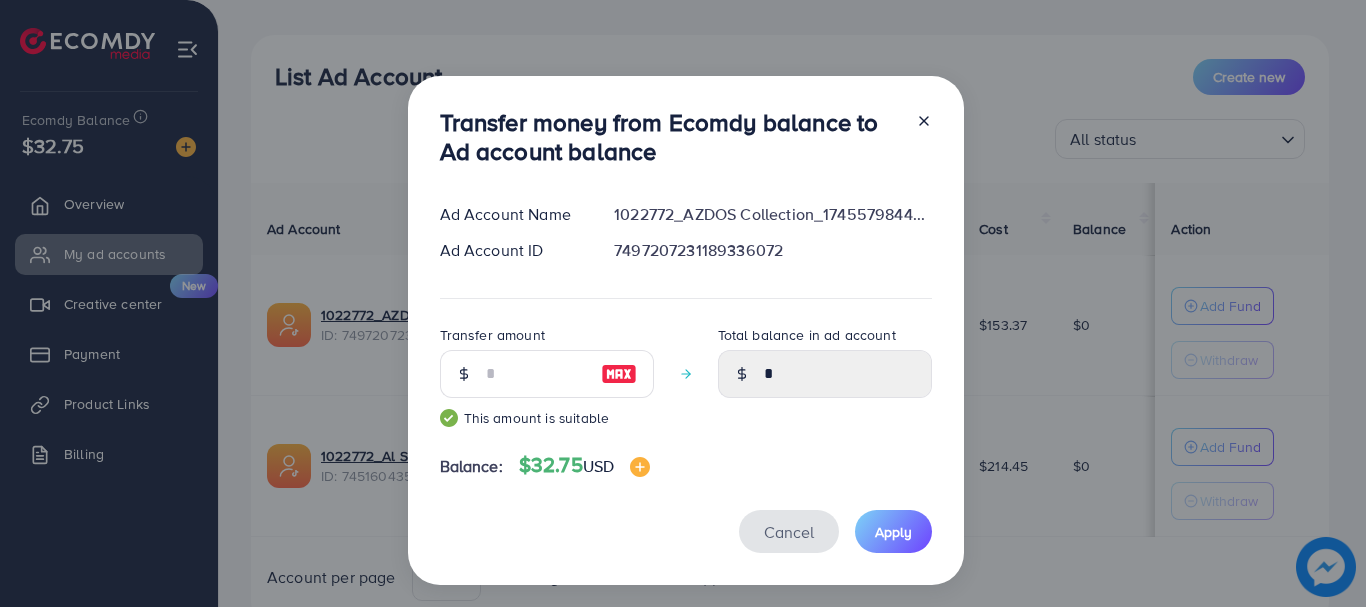 click on "Cancel" at bounding box center (789, 532) 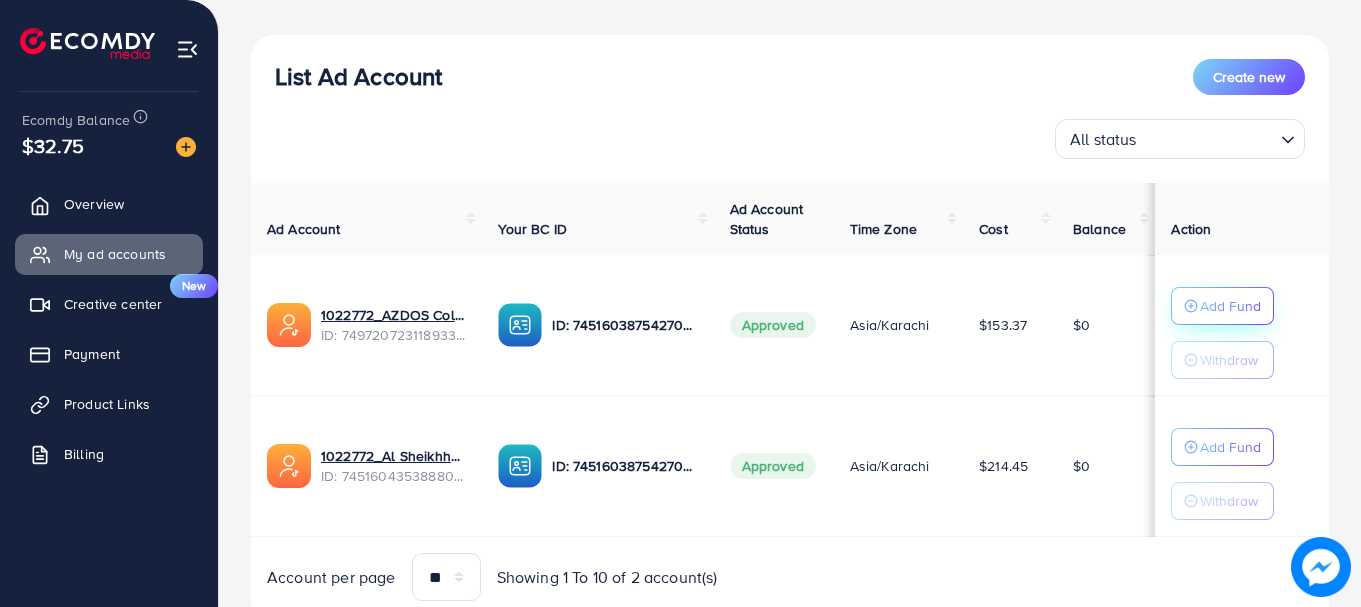 click on "Add Fund" at bounding box center (1222, 306) 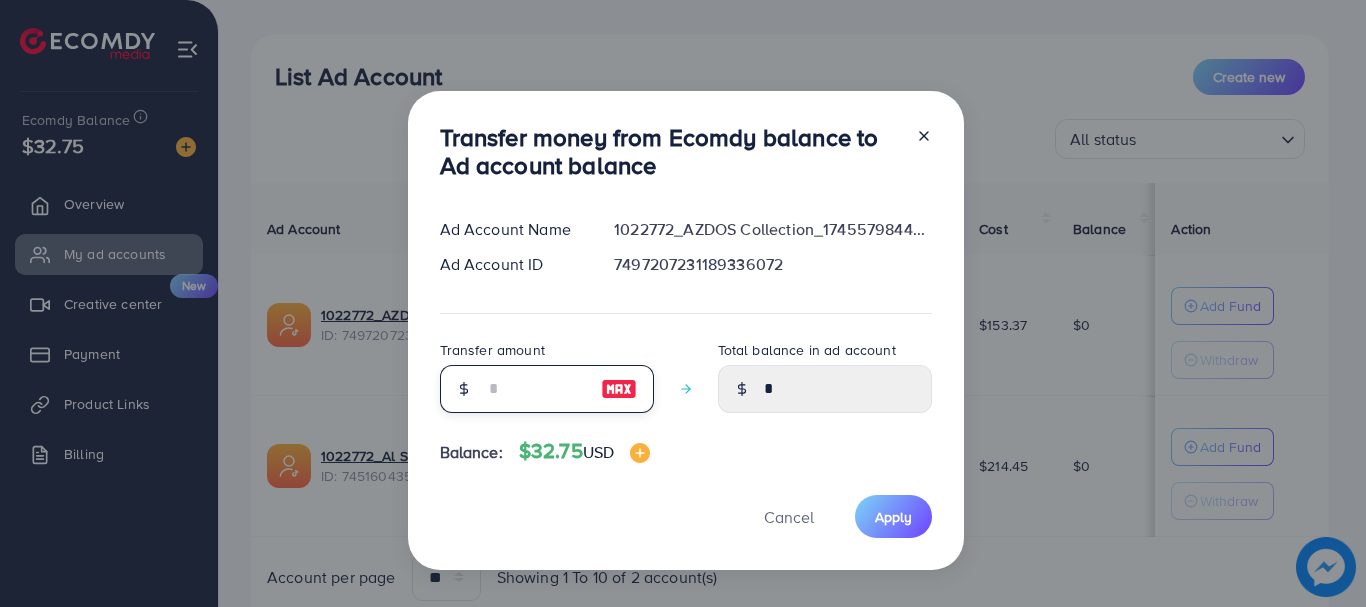 click at bounding box center [536, 389] 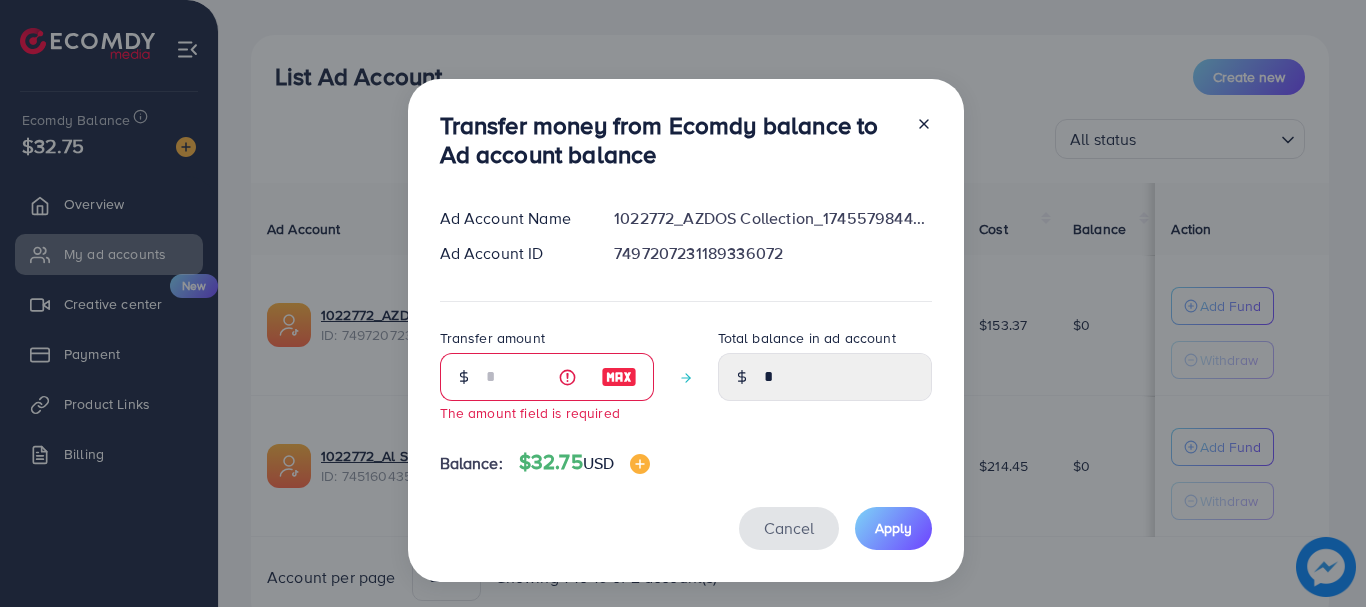 click on "Cancel" at bounding box center (789, 528) 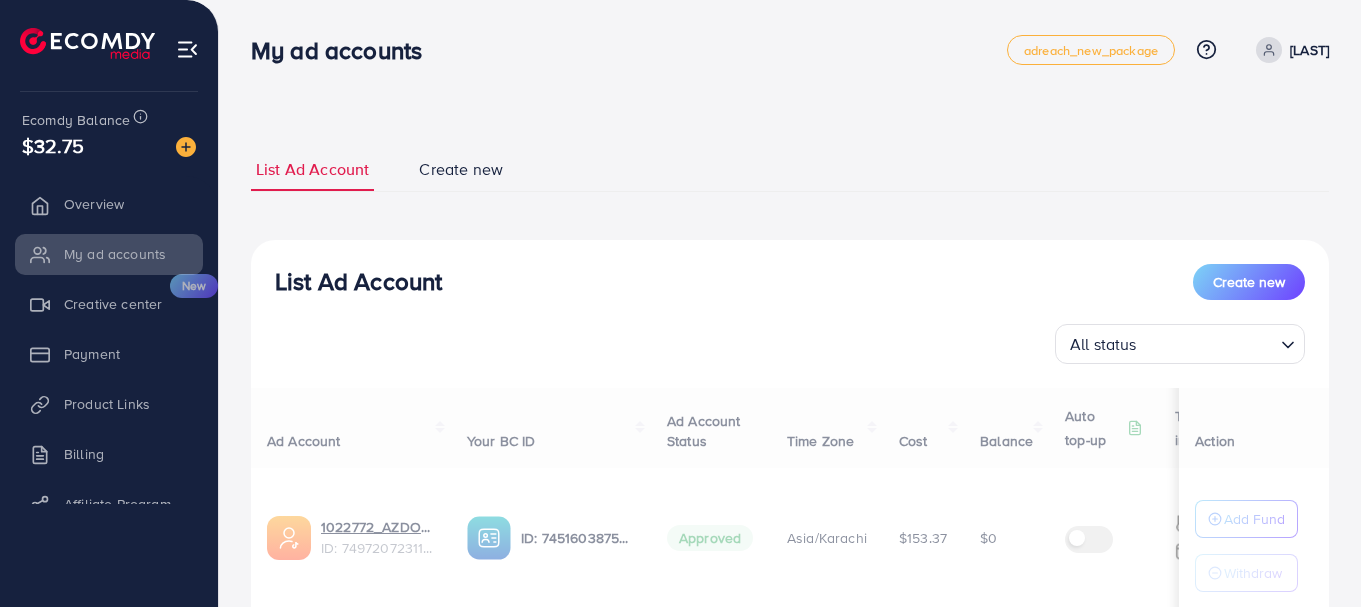 scroll, scrollTop: 0, scrollLeft: 0, axis: both 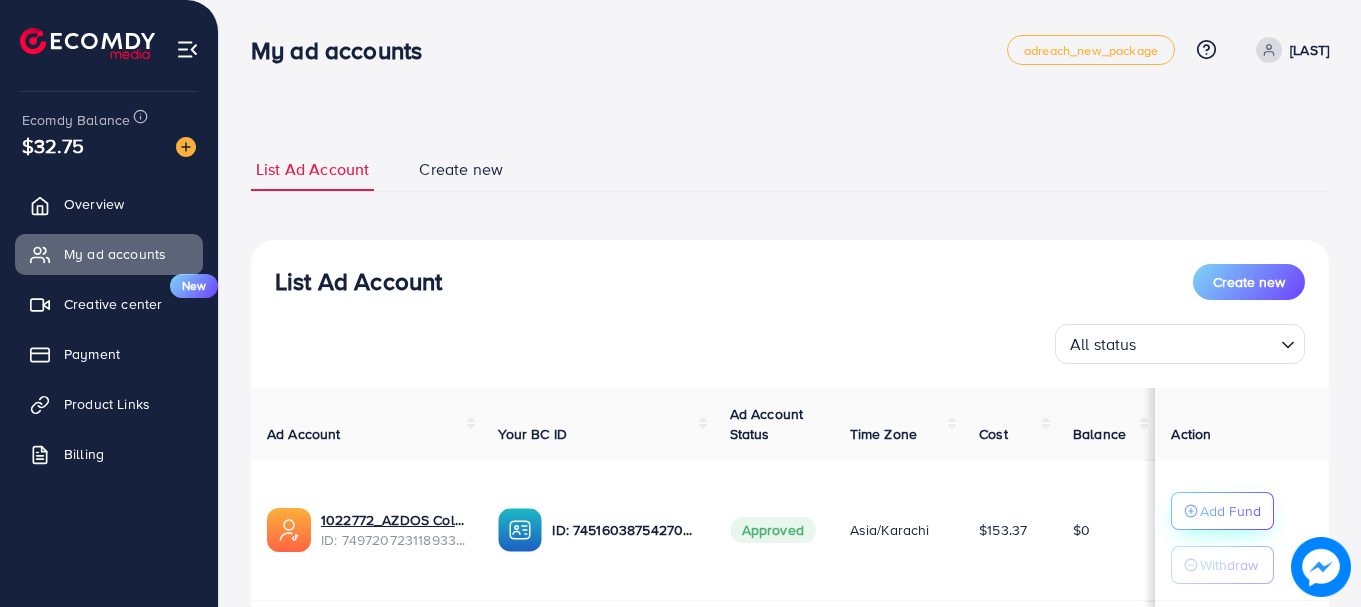 click 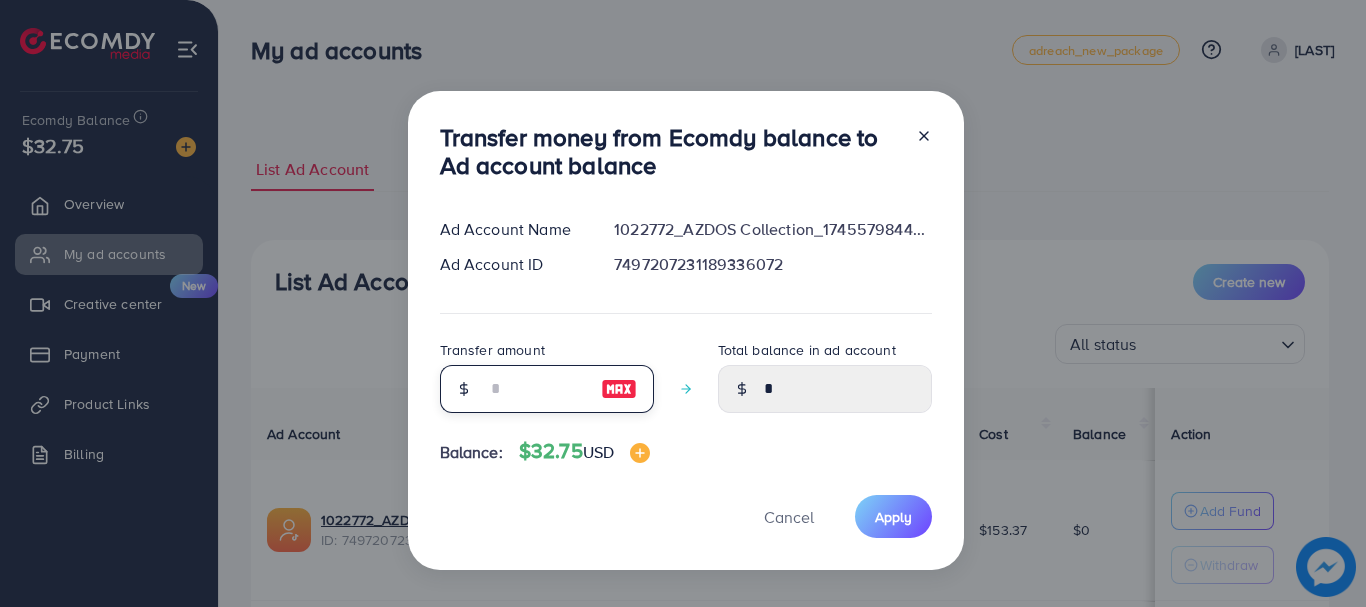 click at bounding box center (536, 389) 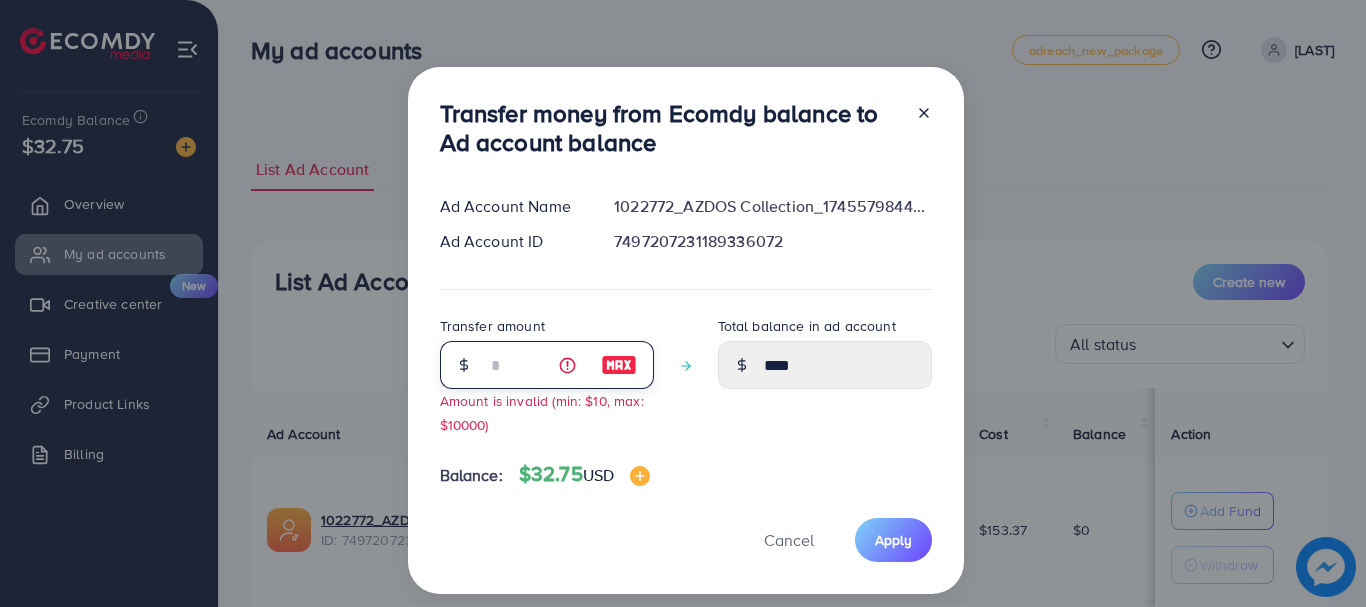 type on "**" 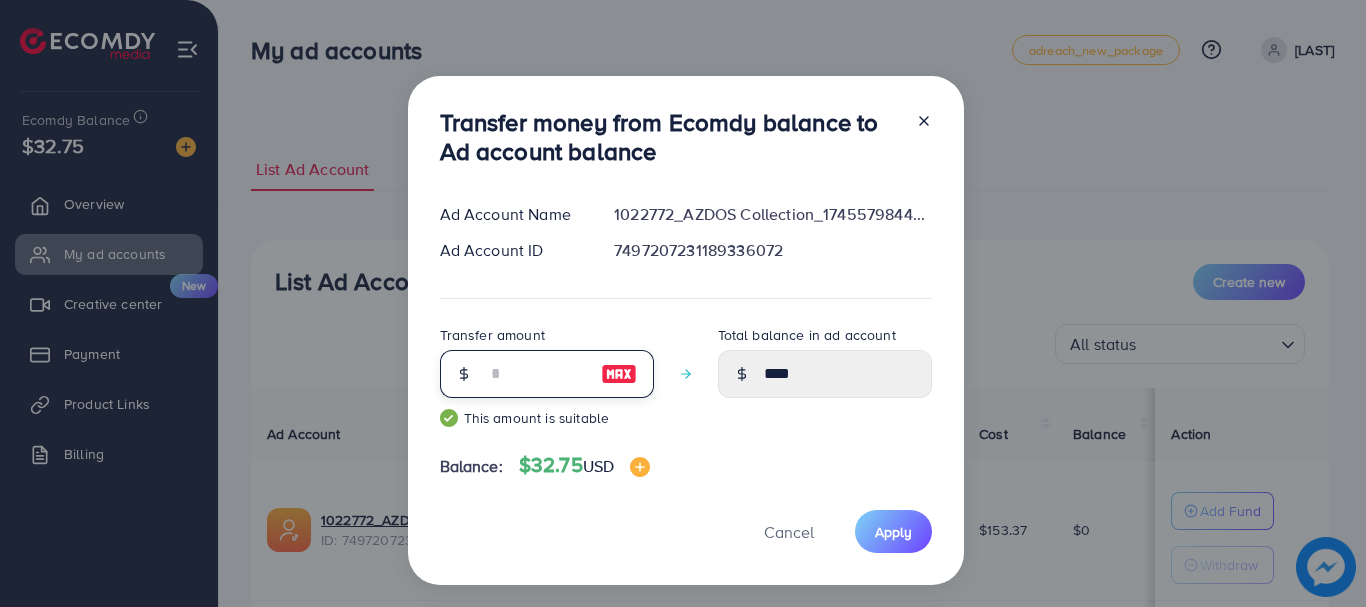 type on "*****" 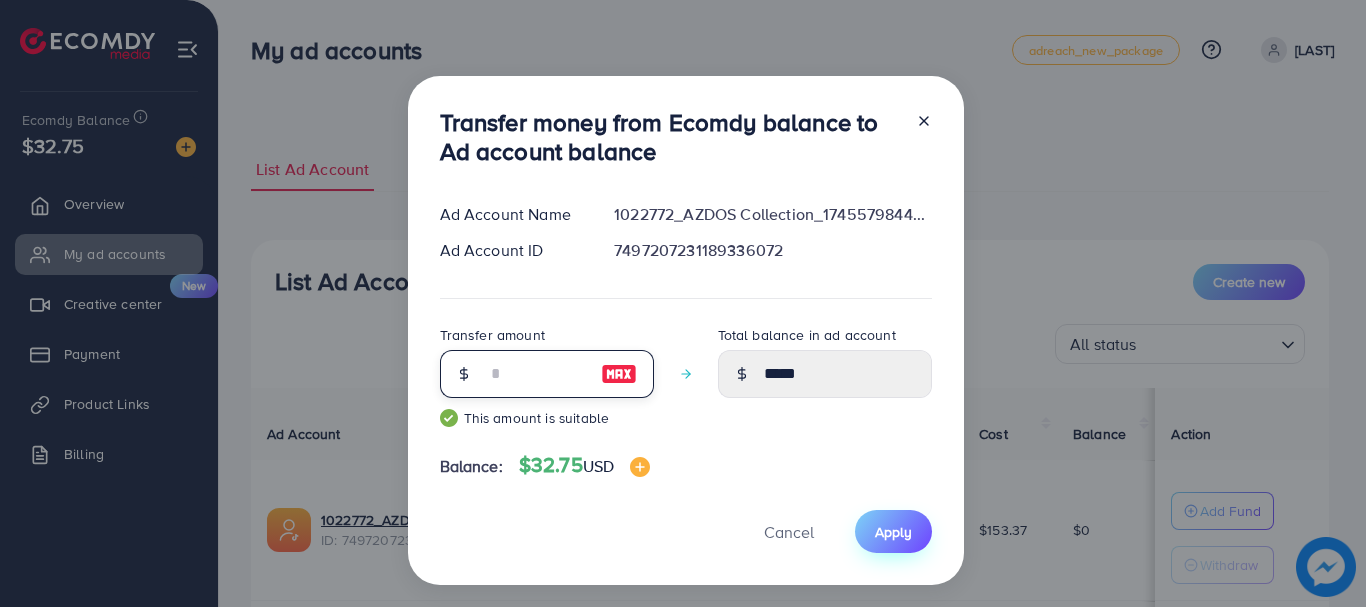 type on "**" 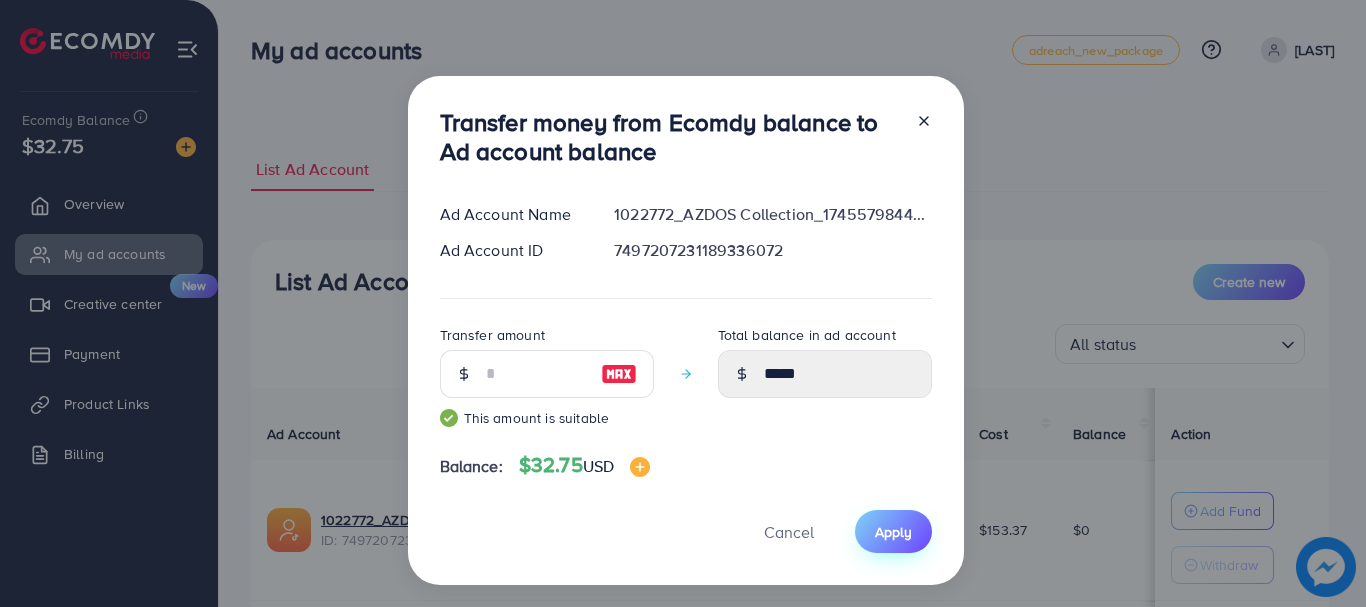 click on "Apply" at bounding box center [893, 531] 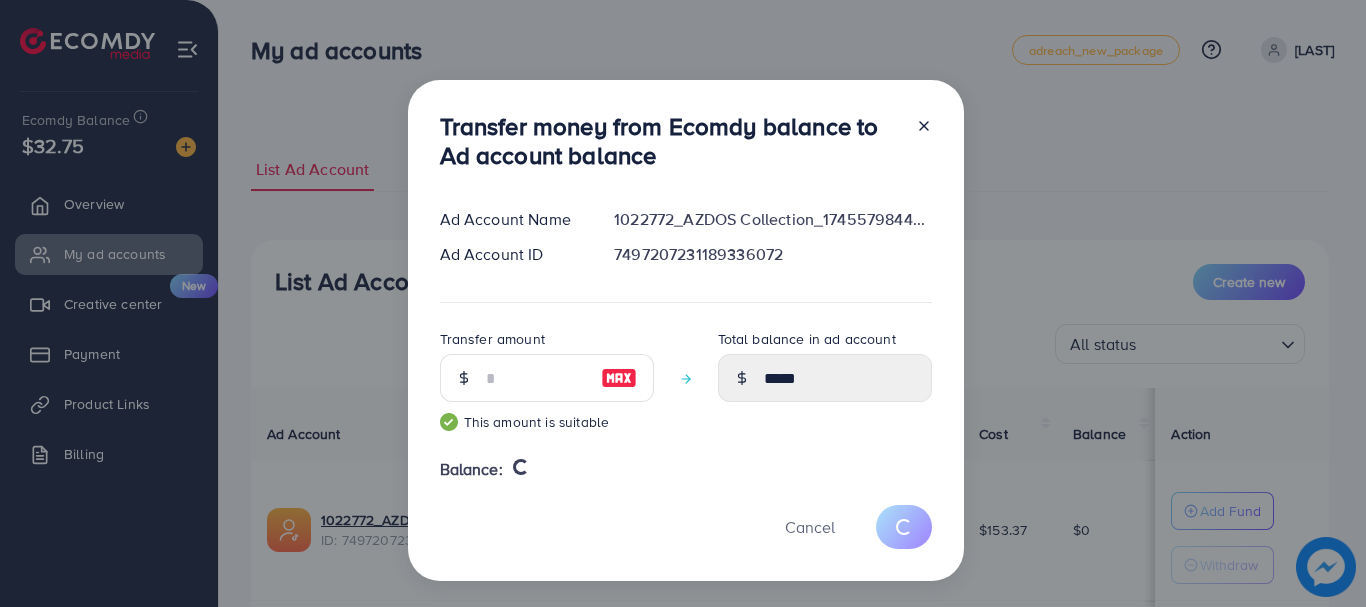 type 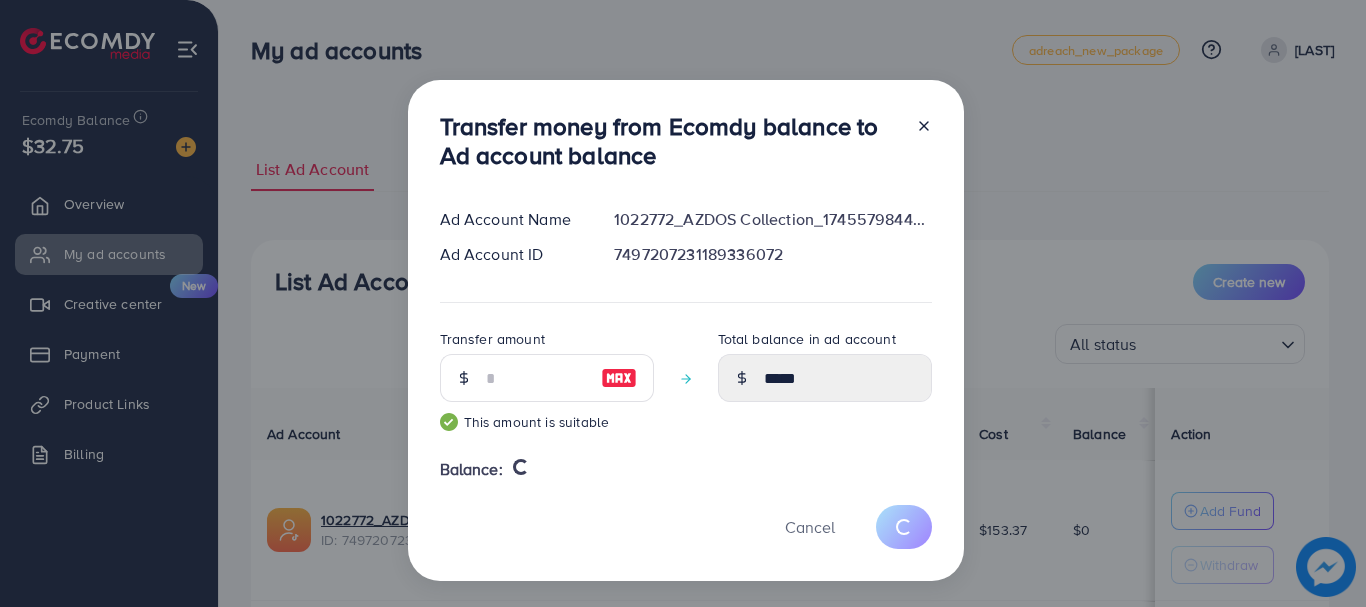 type on "*" 